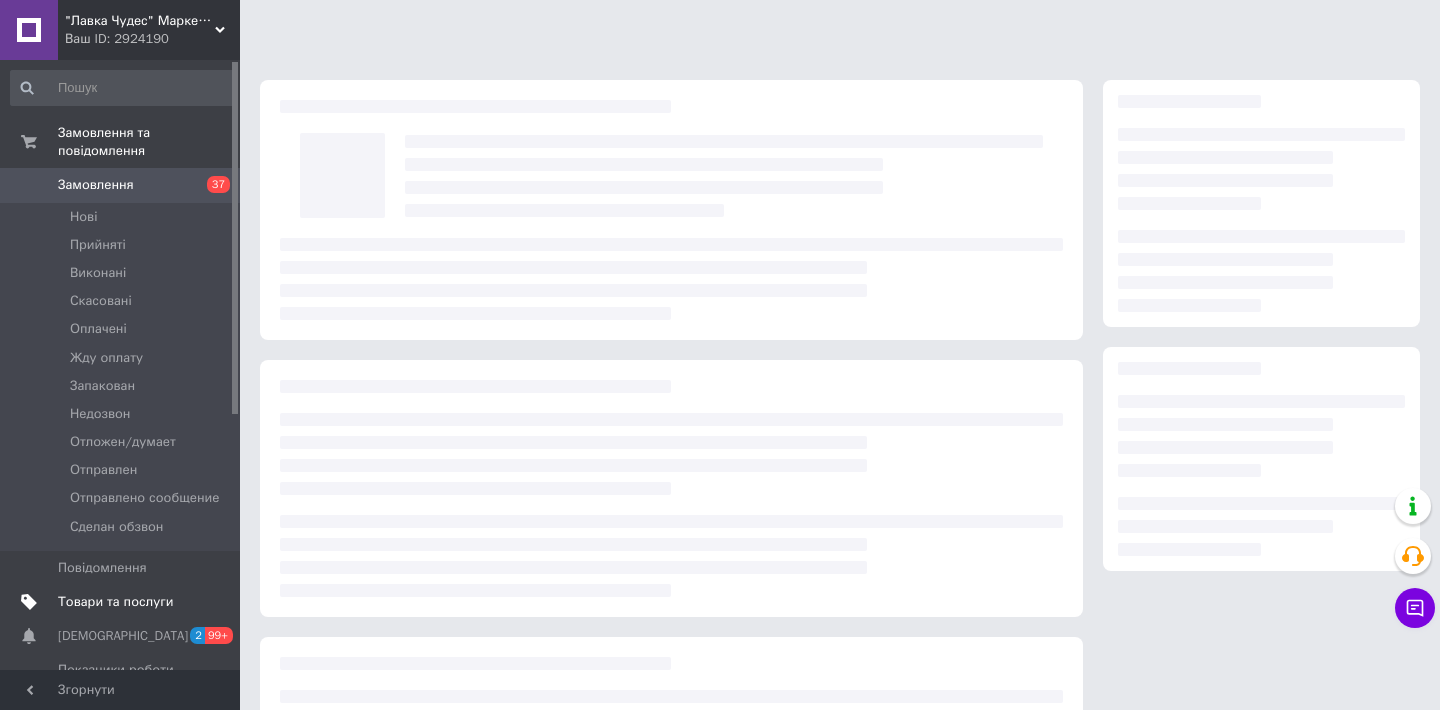 scroll, scrollTop: 0, scrollLeft: 0, axis: both 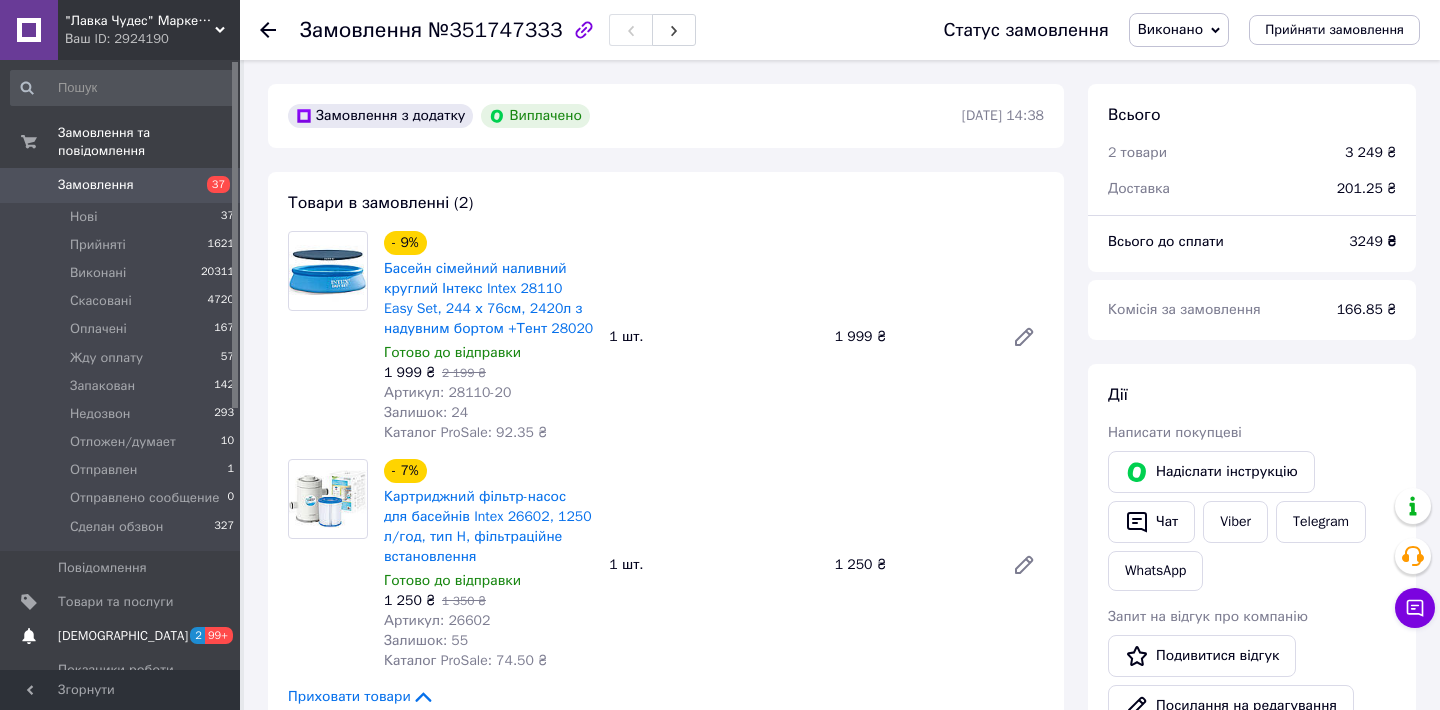 click on "[DEMOGRAPHIC_DATA] 2 99+" at bounding box center (123, 636) 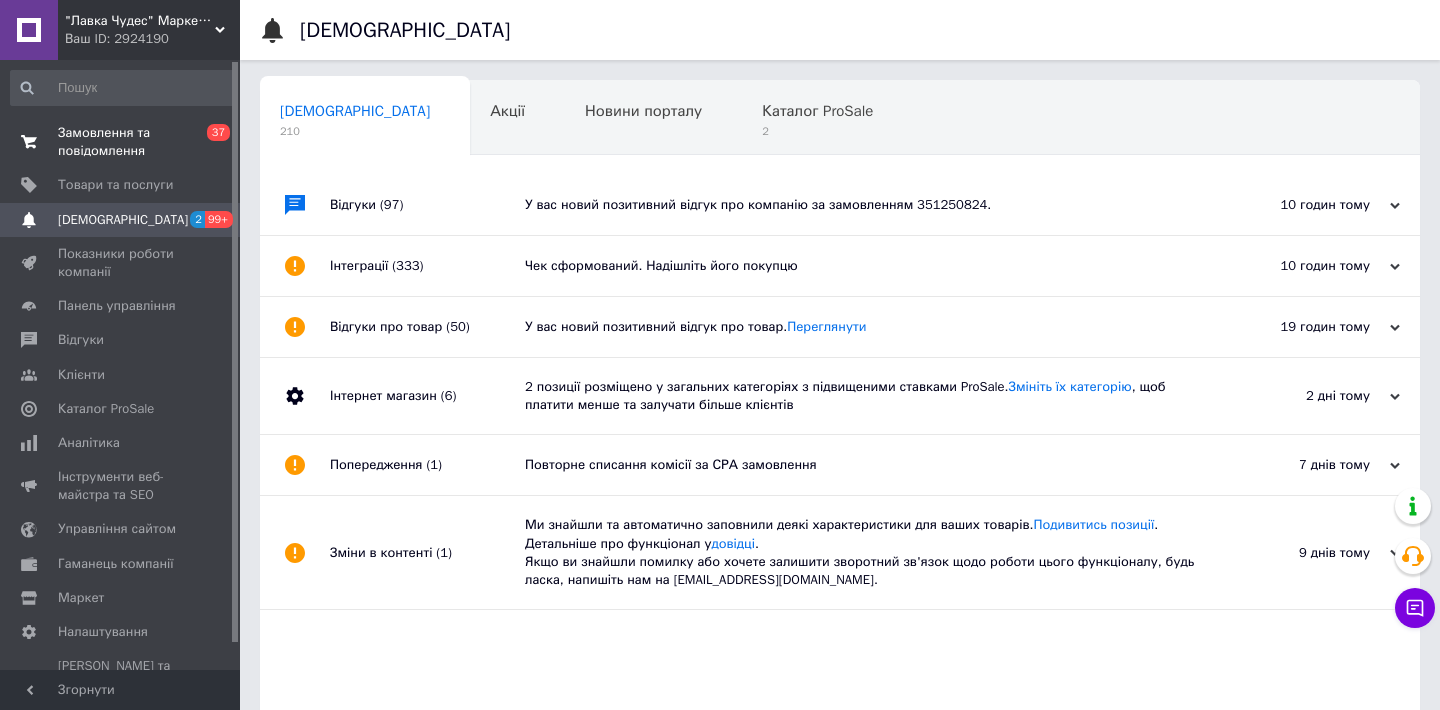 click on "Замовлення та повідомлення" at bounding box center [121, 142] 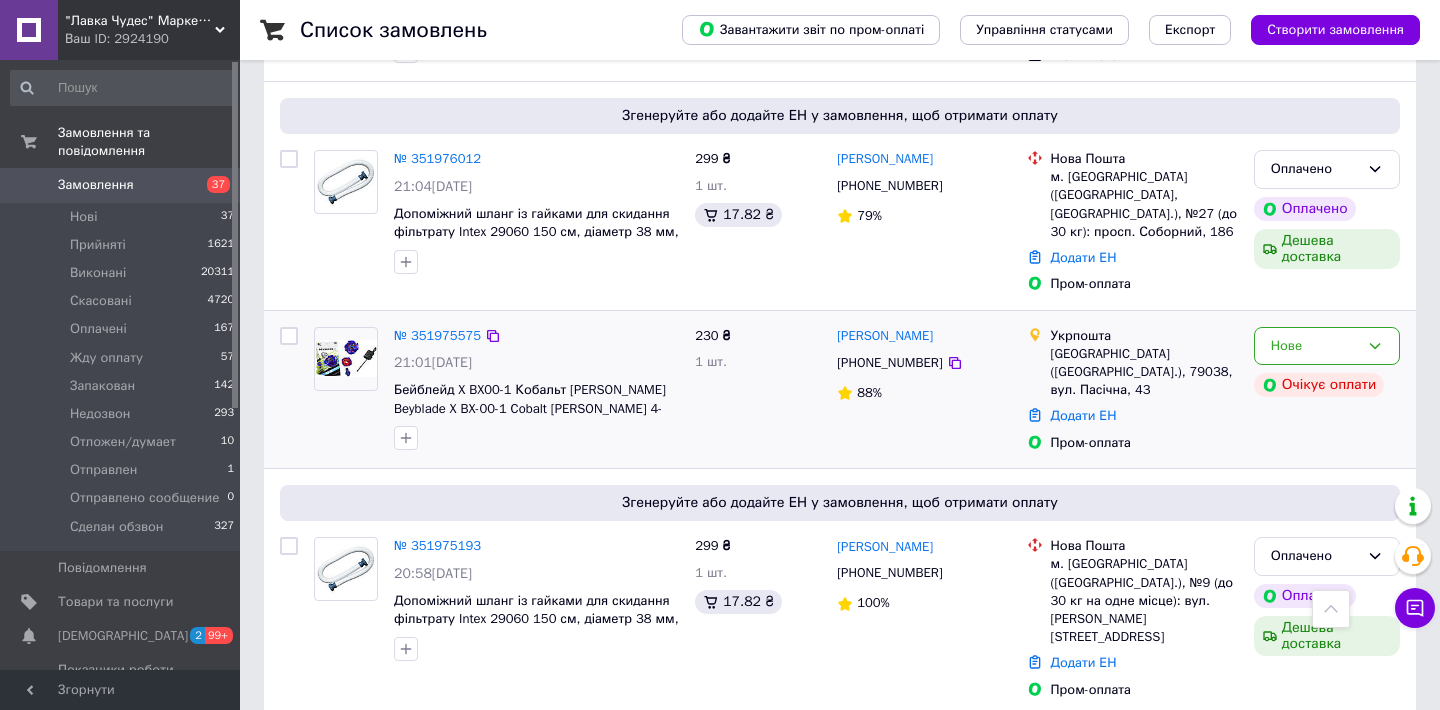 scroll, scrollTop: 2100, scrollLeft: 0, axis: vertical 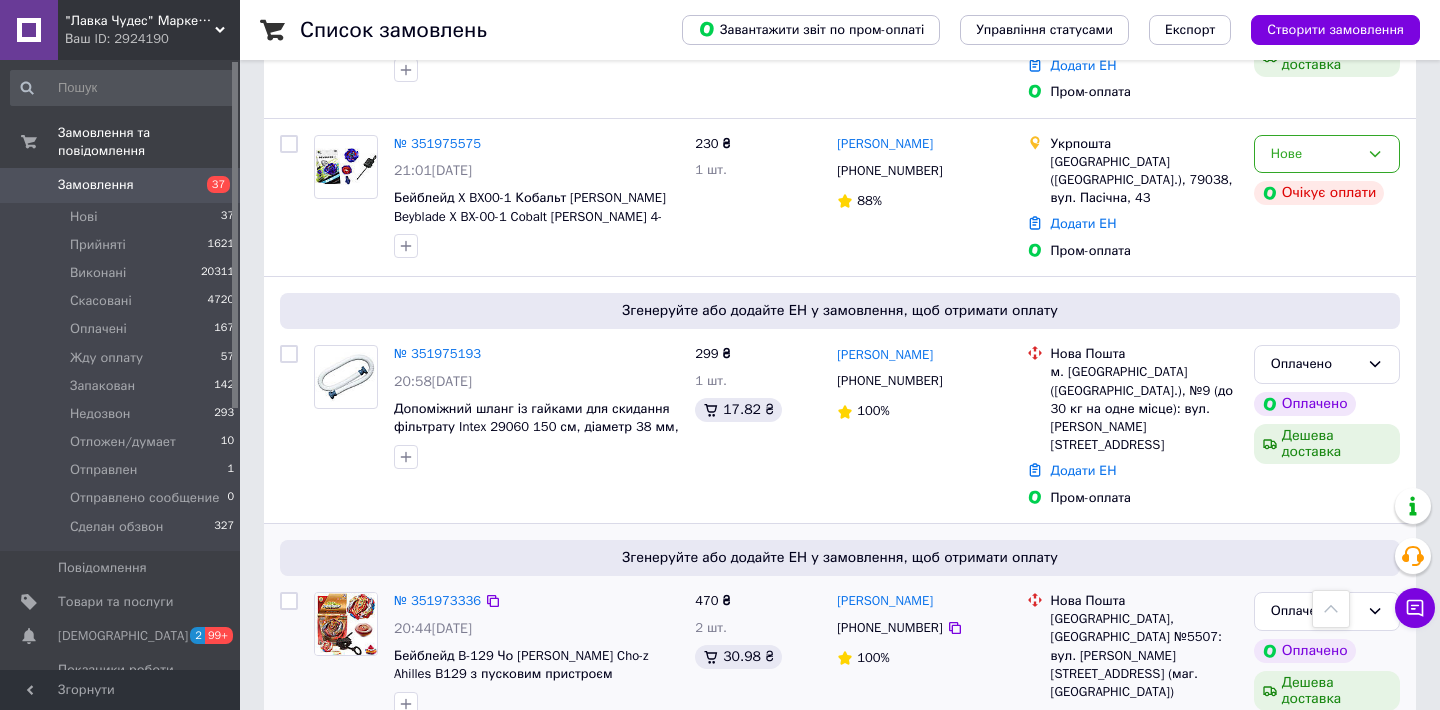 click on "2 товара у замовленні" at bounding box center [464, 734] 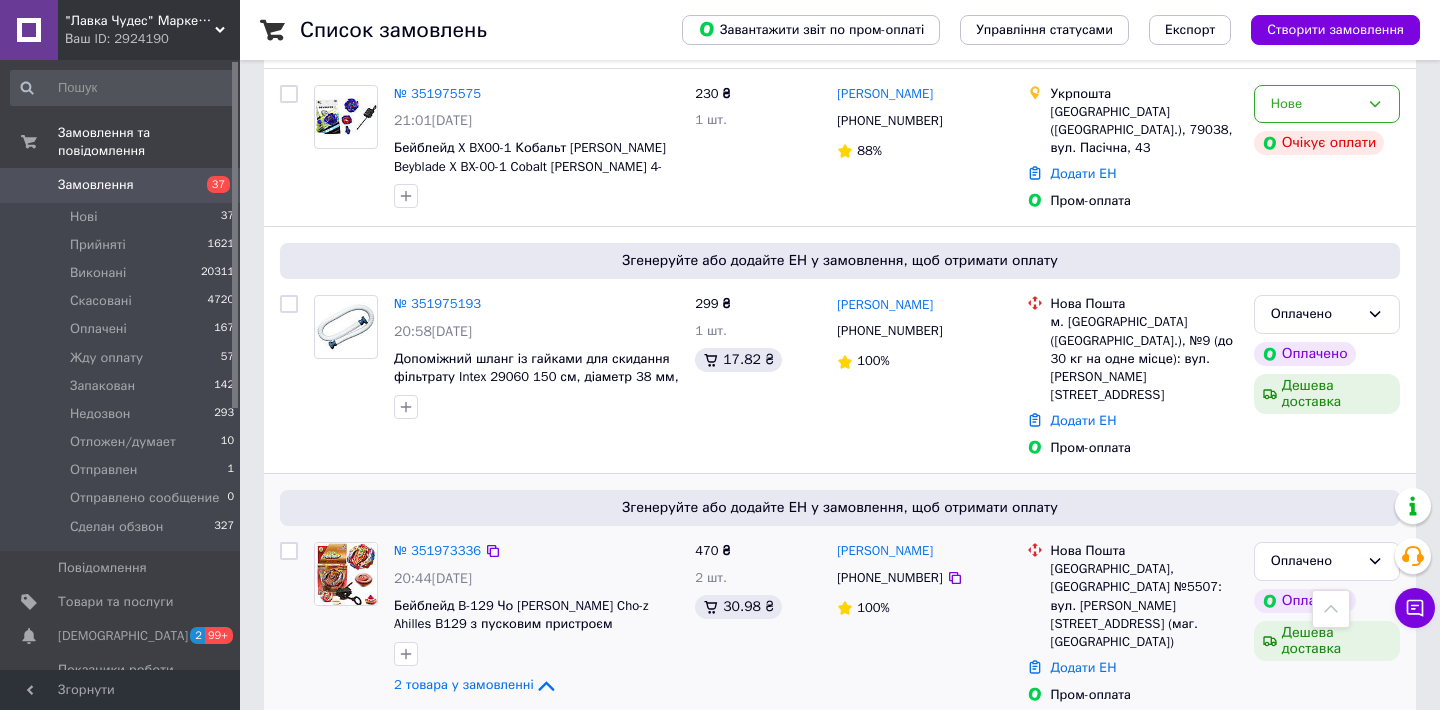 scroll, scrollTop: 2206, scrollLeft: 0, axis: vertical 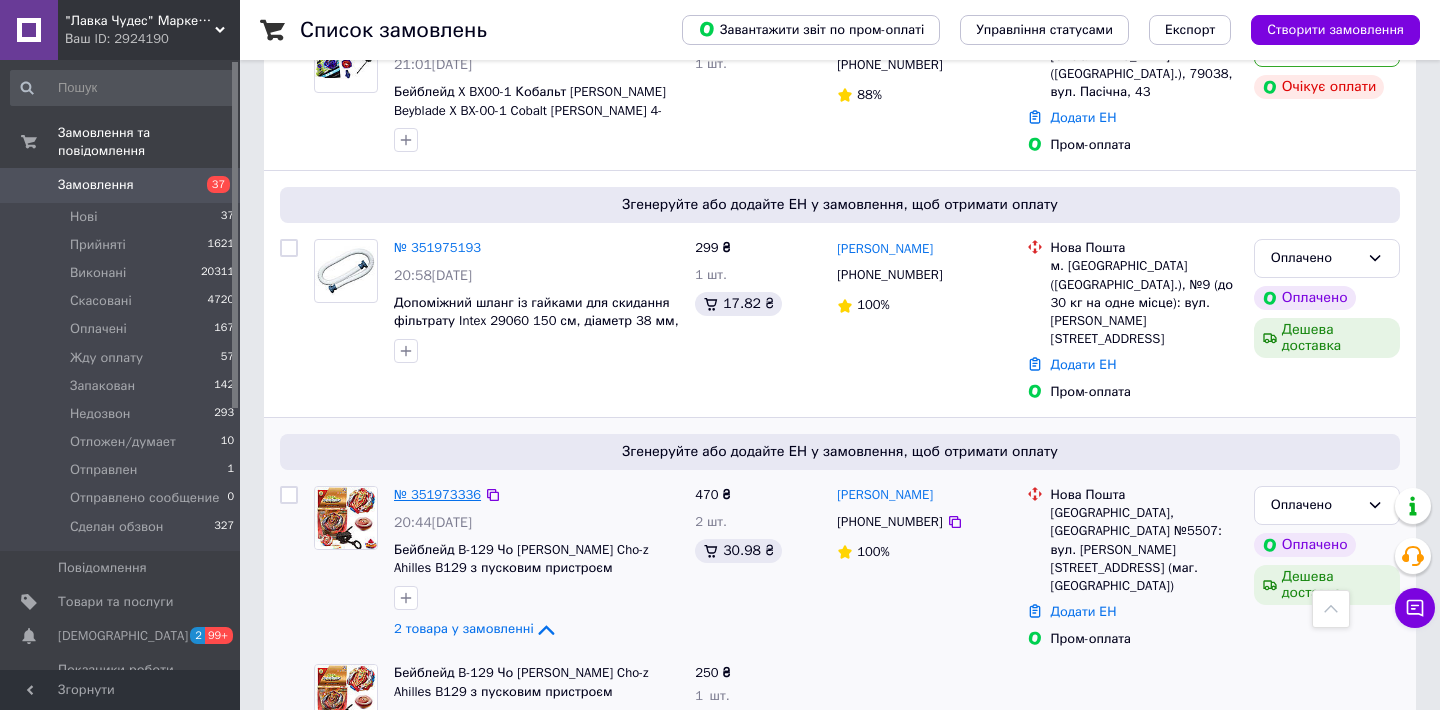 click on "№ 351973336" at bounding box center (437, 494) 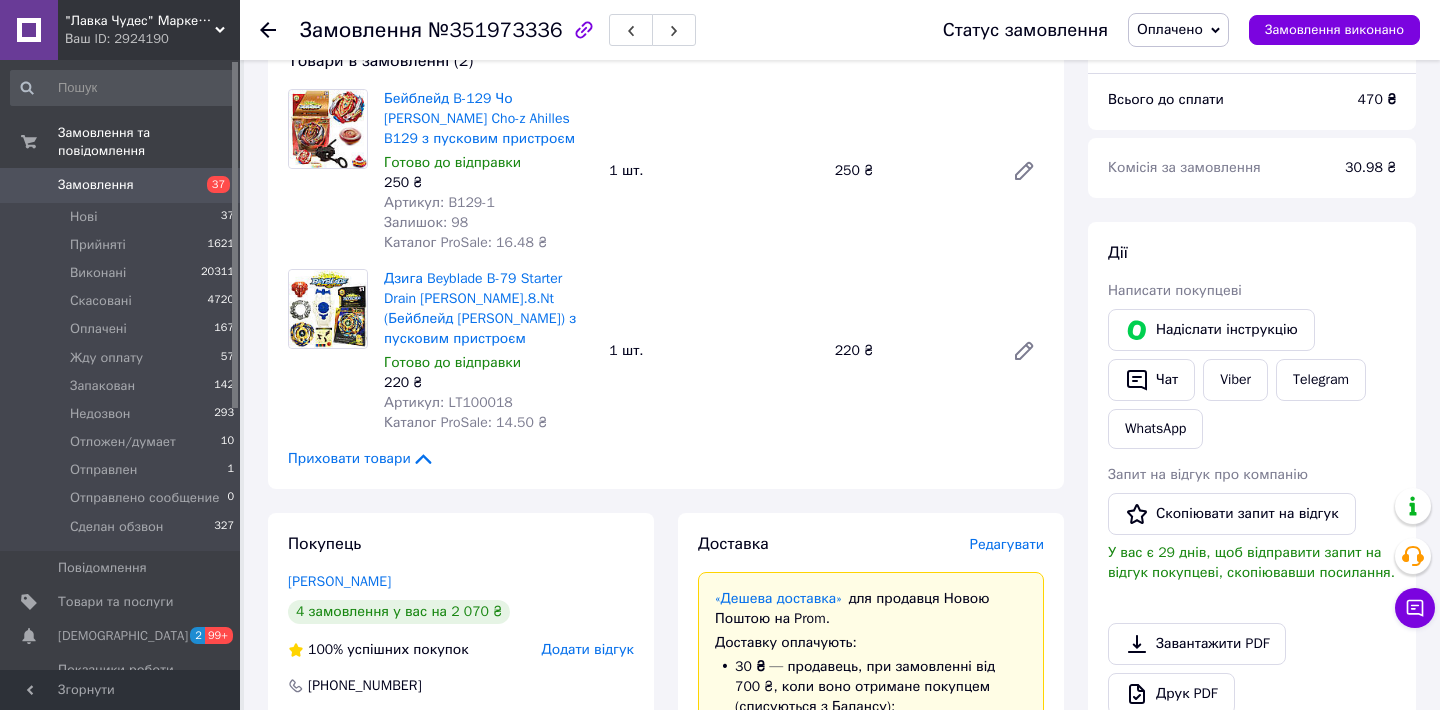 scroll, scrollTop: 366, scrollLeft: 0, axis: vertical 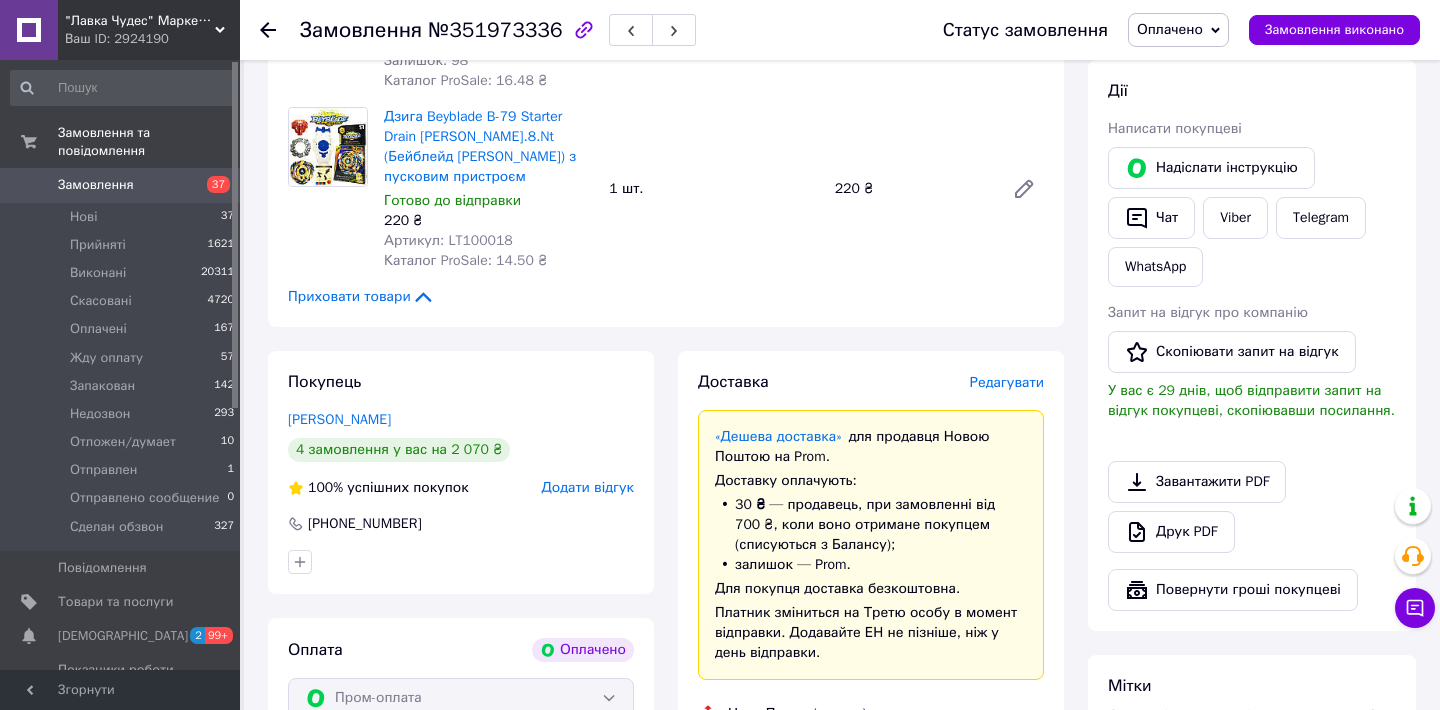 click on "Редагувати" at bounding box center (1007, 382) 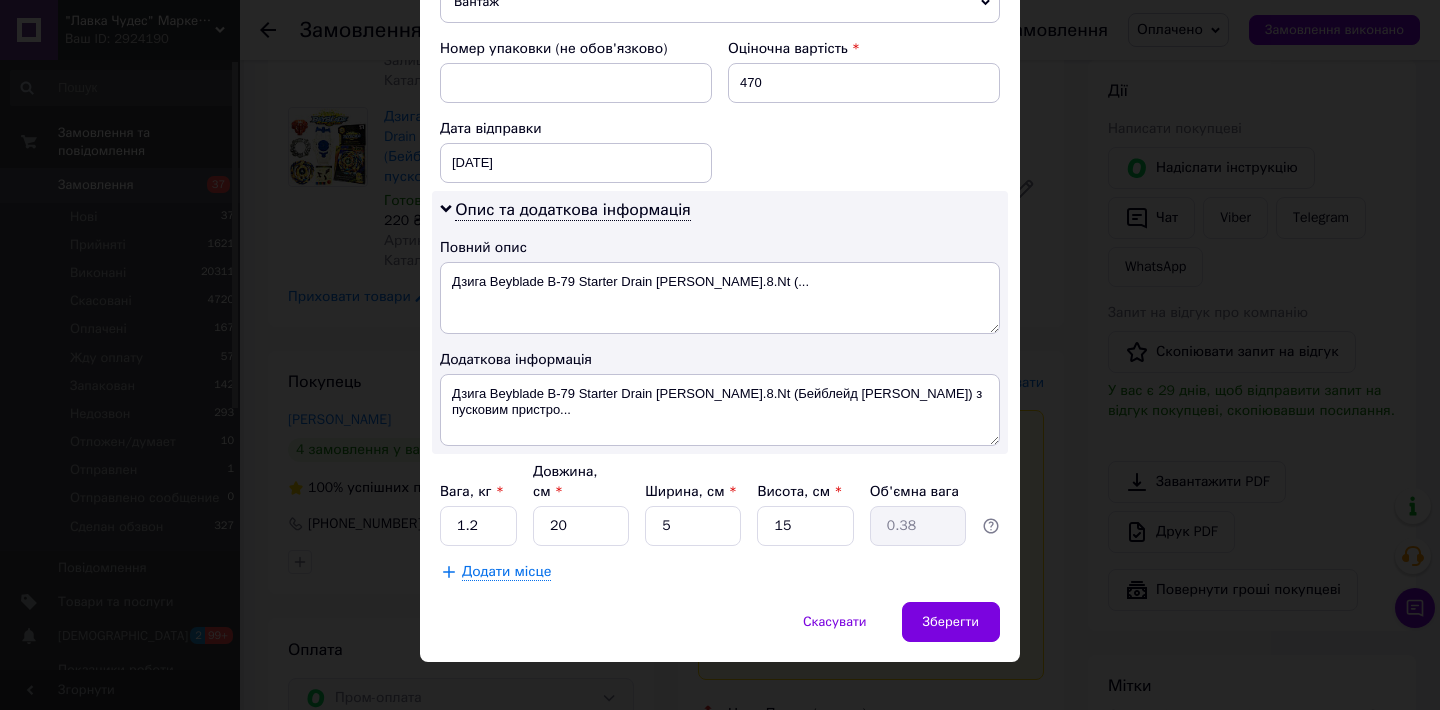 scroll, scrollTop: 881, scrollLeft: 0, axis: vertical 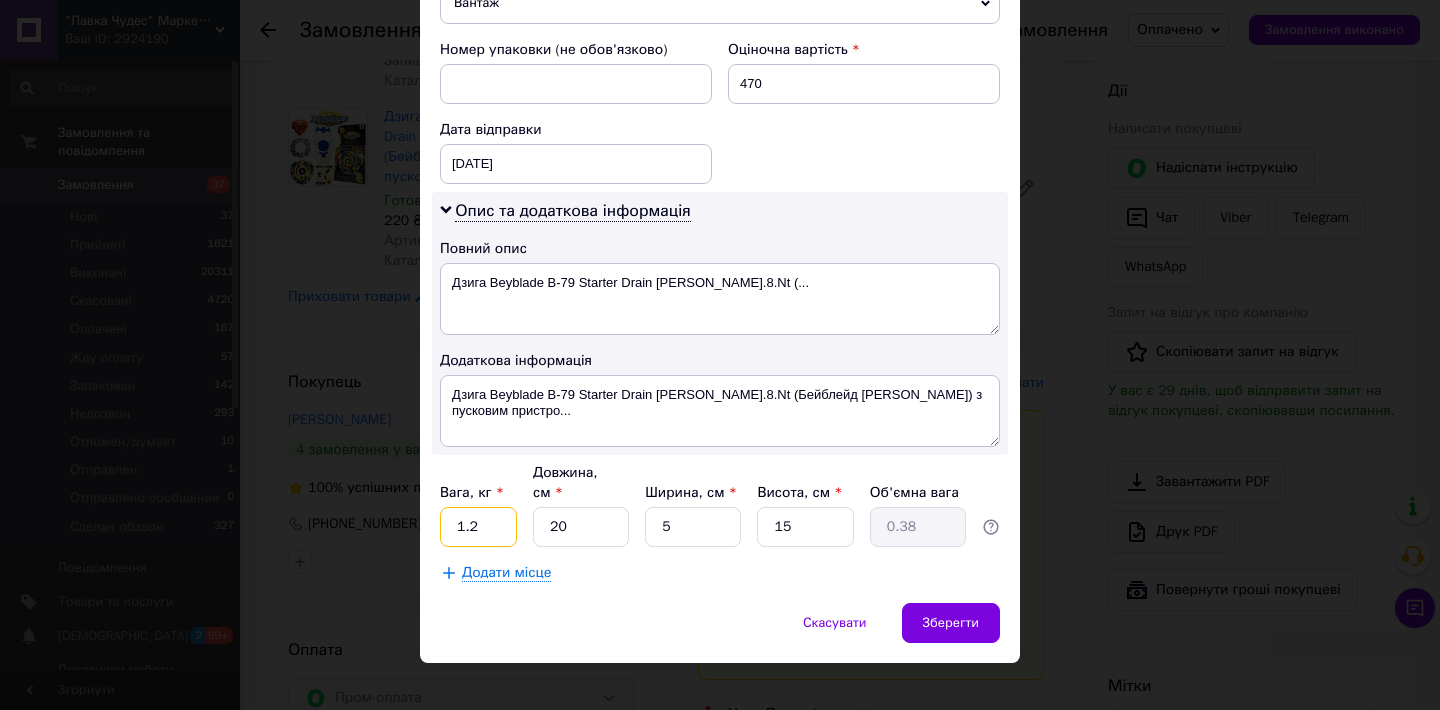 click on "1.2" at bounding box center [478, 527] 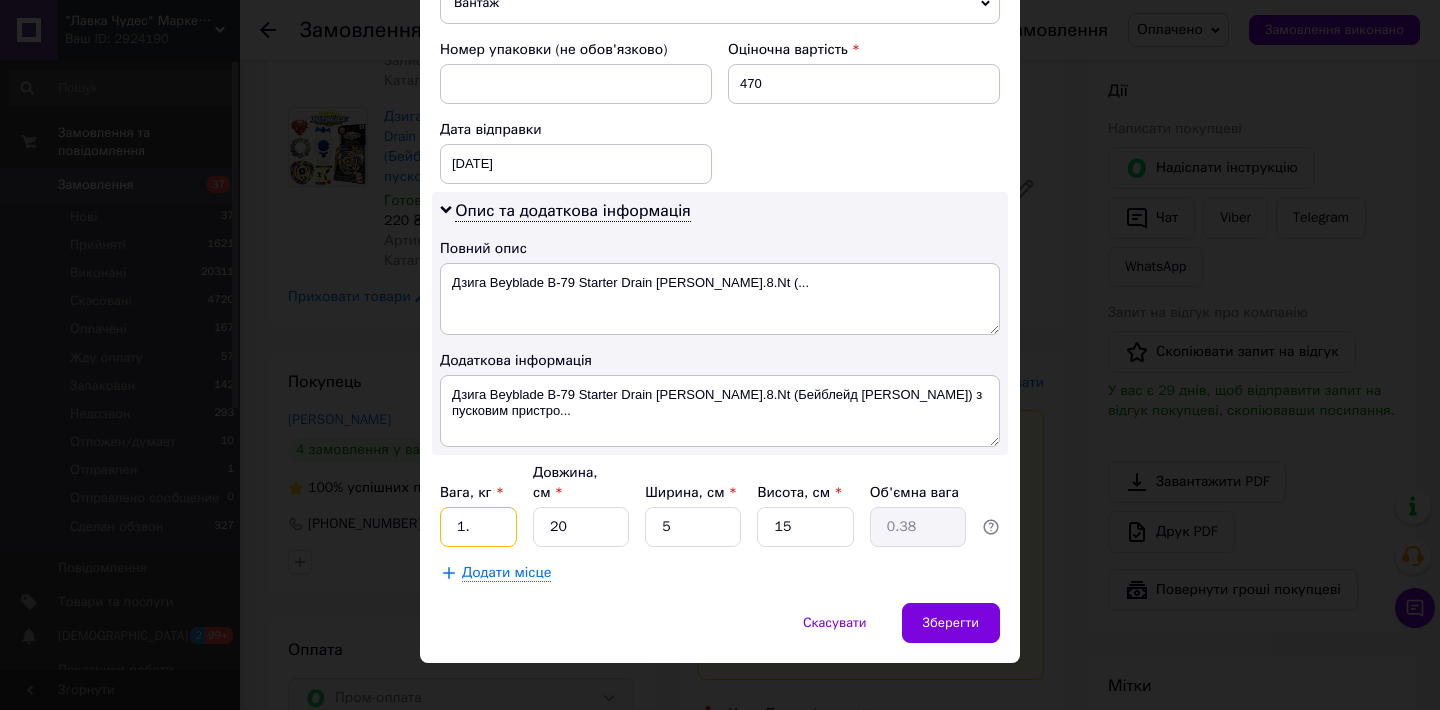 type on "1" 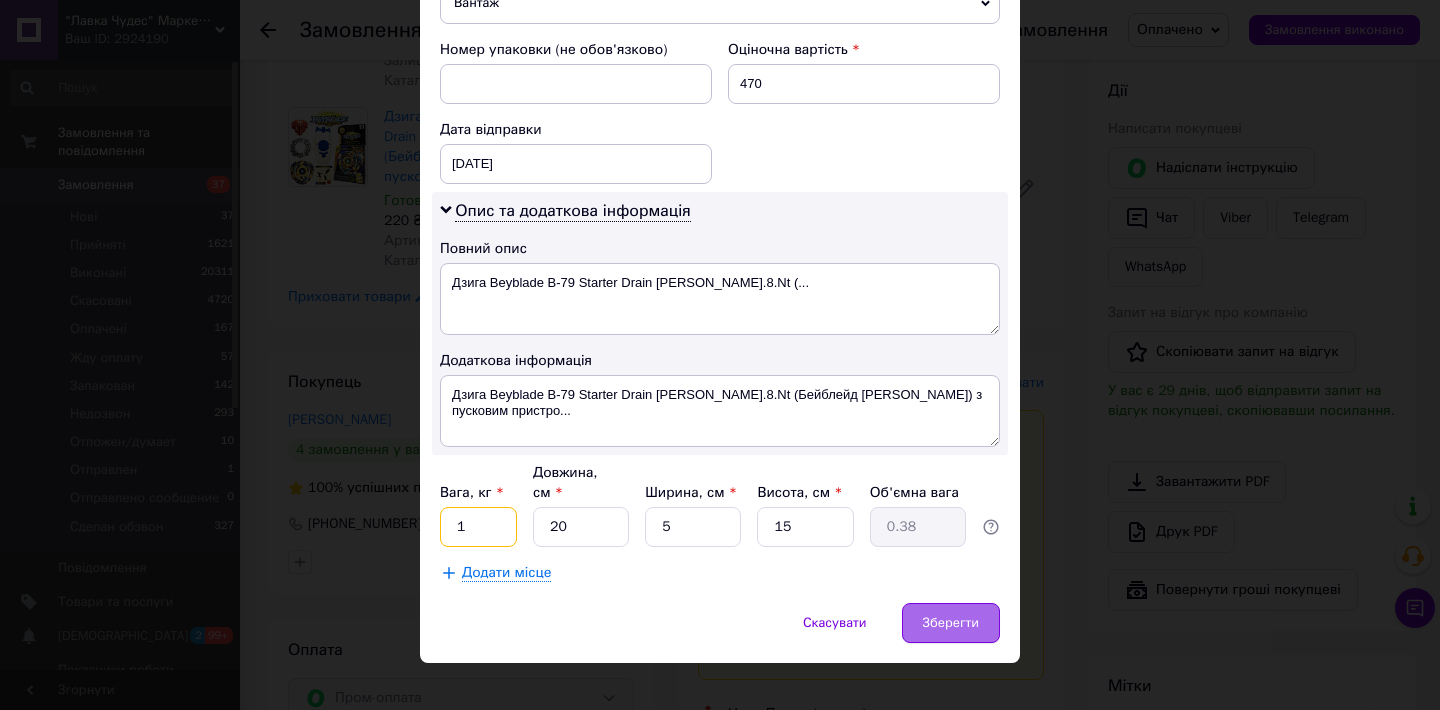 type on "1" 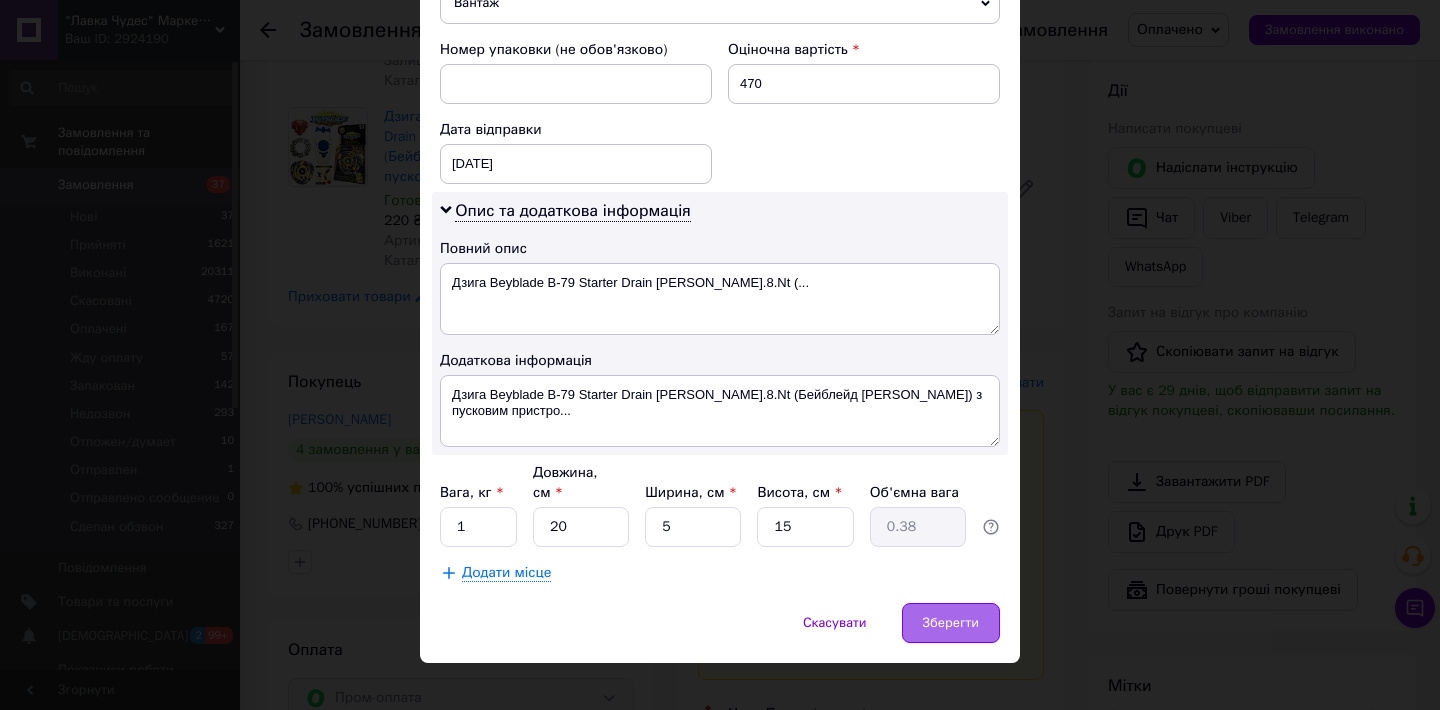 click on "Зберегти" at bounding box center [951, 623] 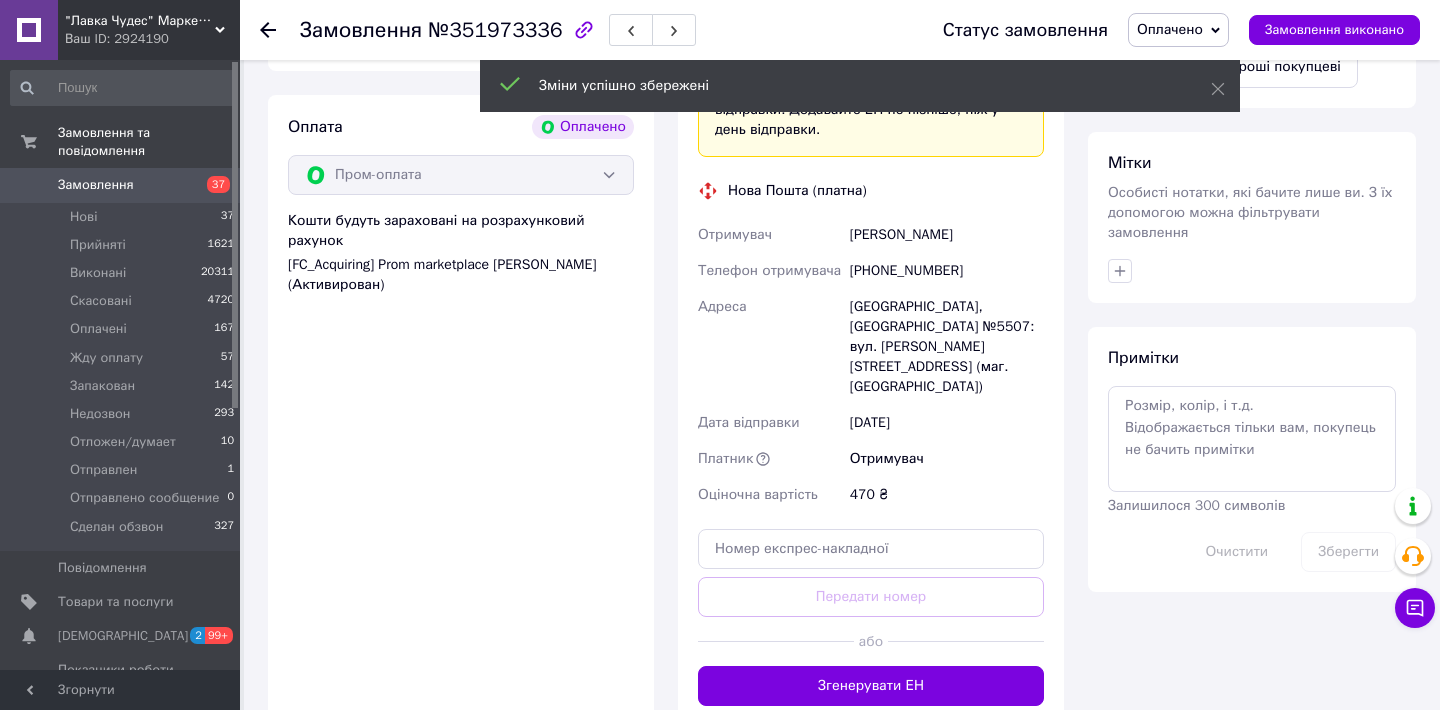 scroll, scrollTop: 980, scrollLeft: 0, axis: vertical 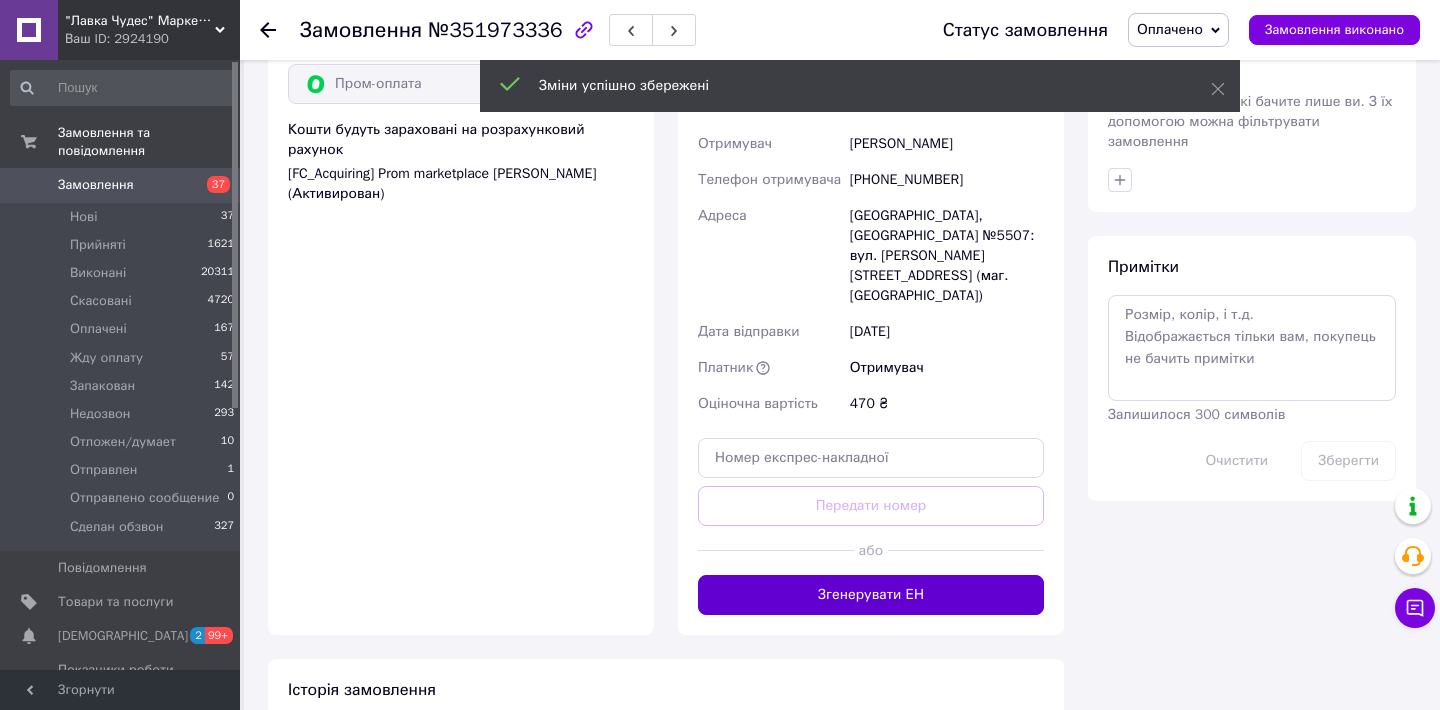 click on "Згенерувати ЕН" at bounding box center [871, 595] 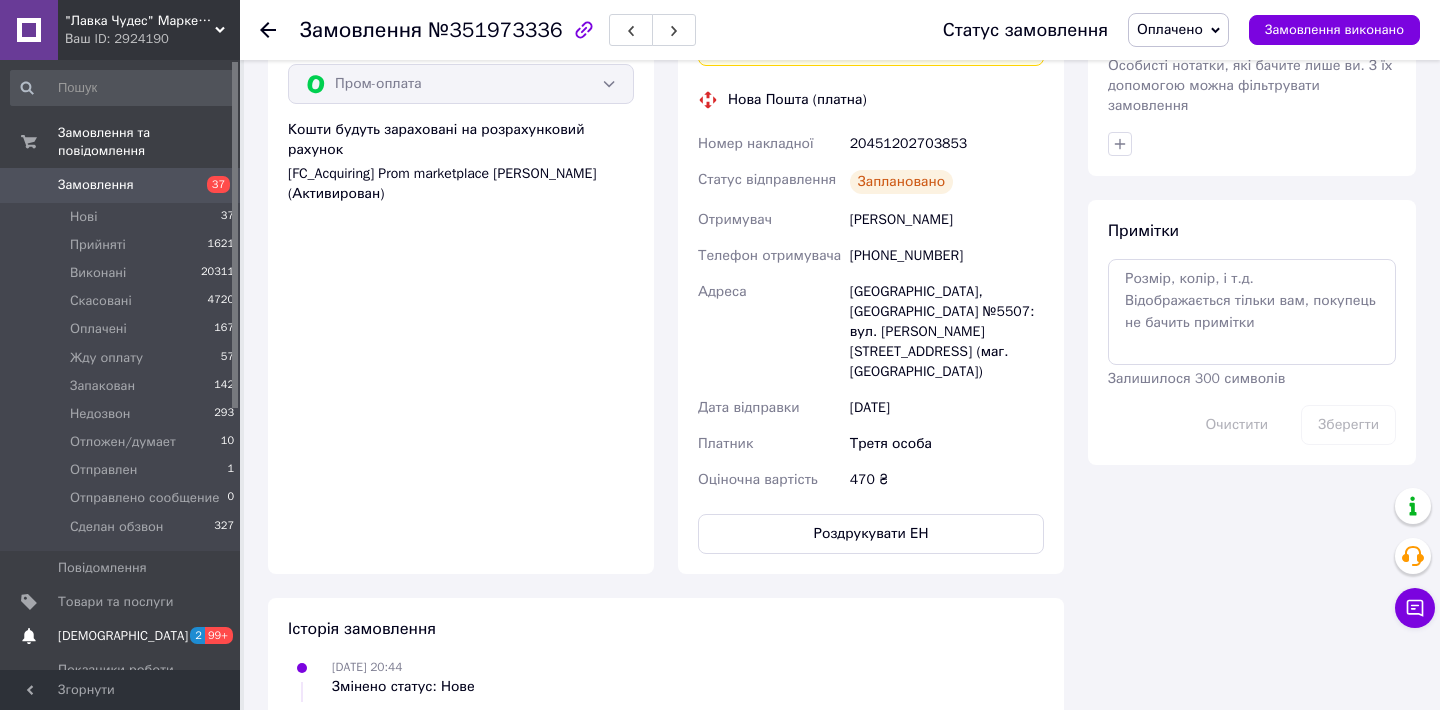 click on "[DEMOGRAPHIC_DATA]" at bounding box center (123, 636) 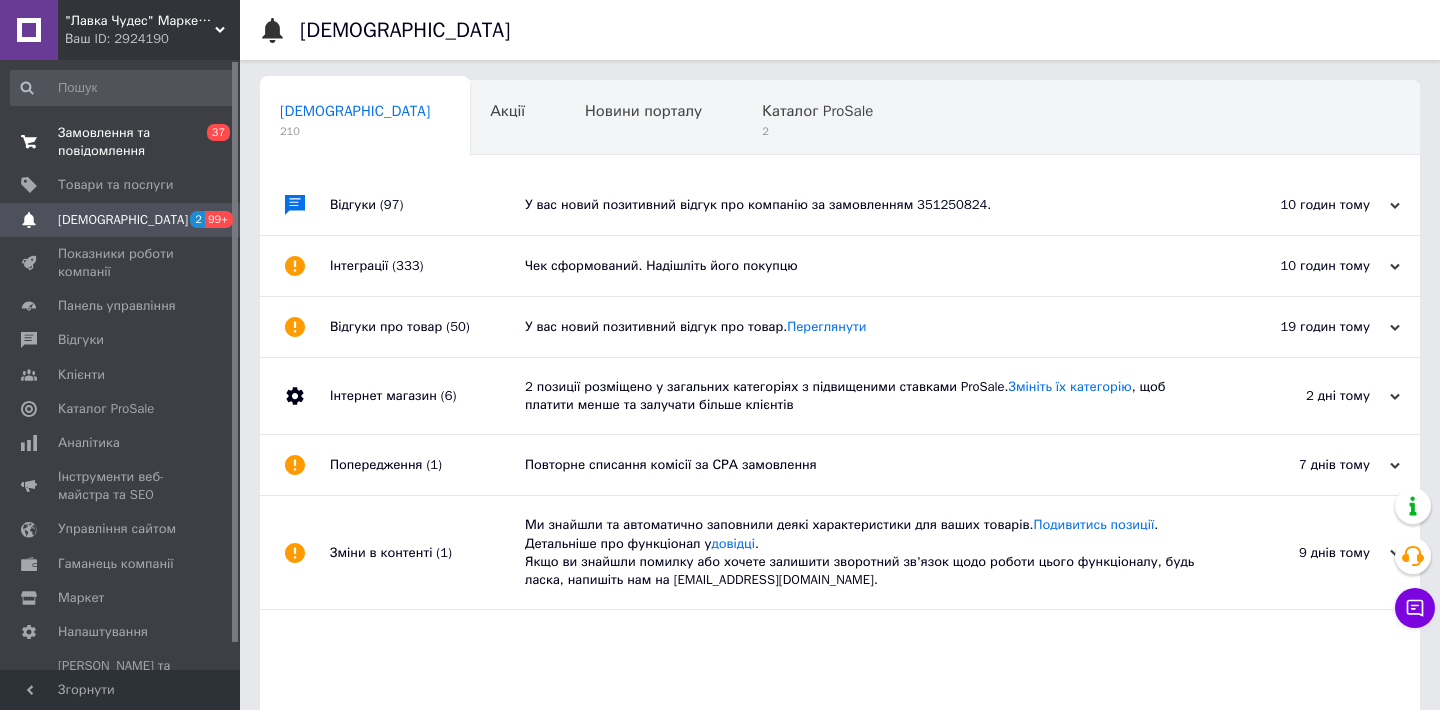 click on "Замовлення та повідомлення" at bounding box center (121, 142) 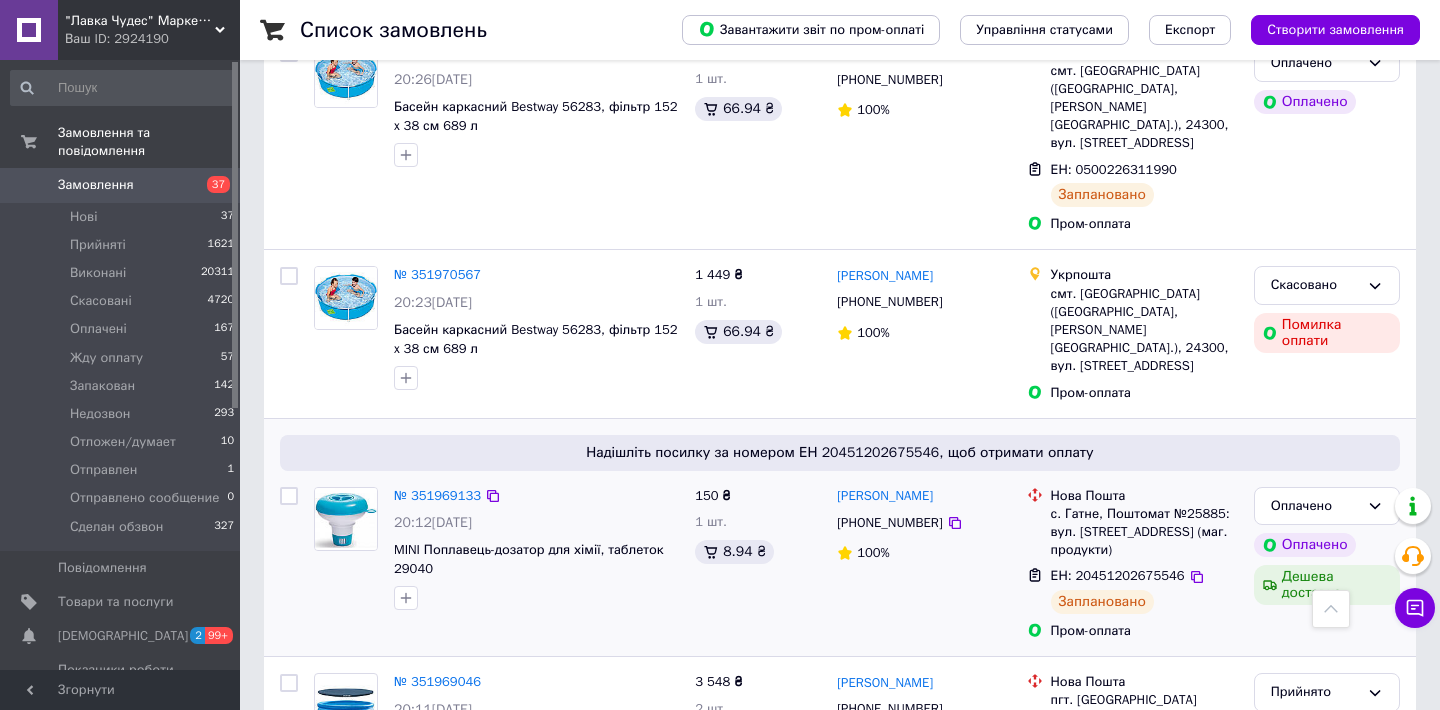 scroll, scrollTop: 3399, scrollLeft: 0, axis: vertical 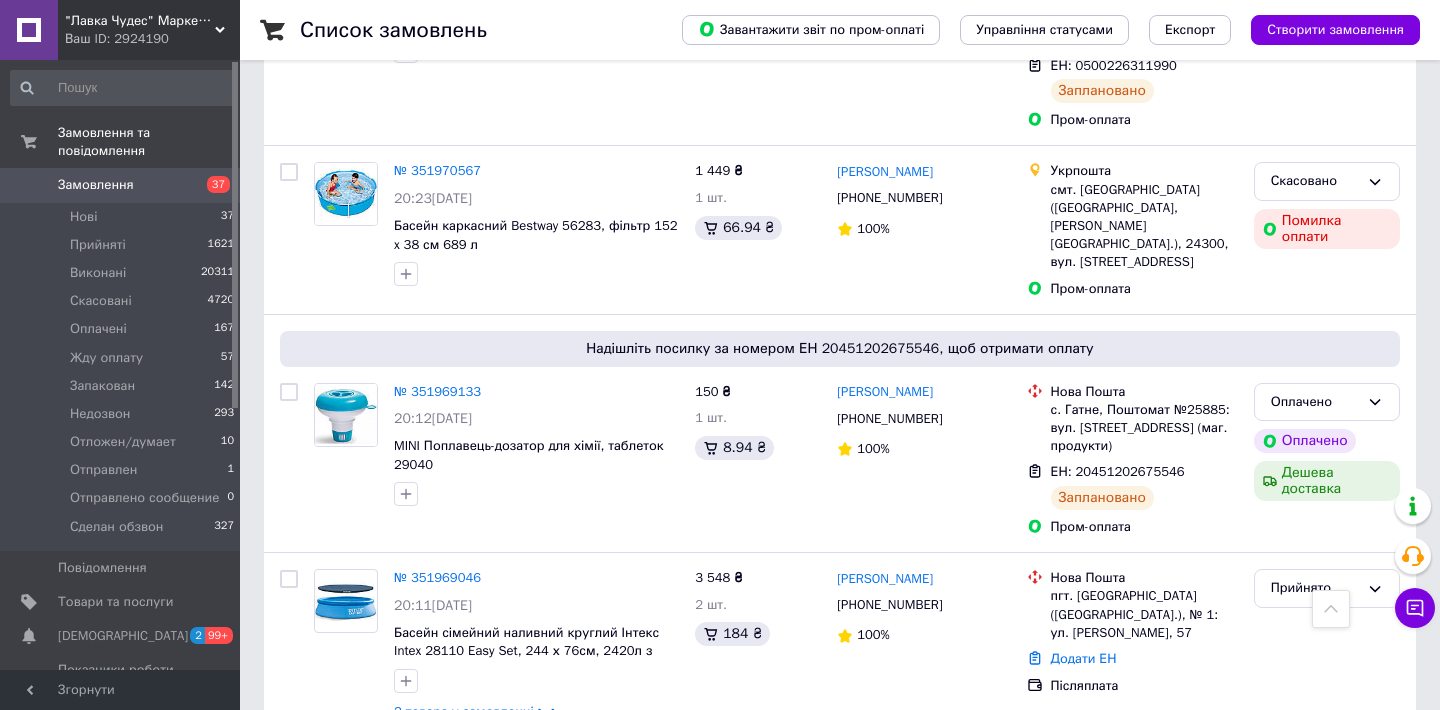 click on "2" at bounding box center (327, 943) 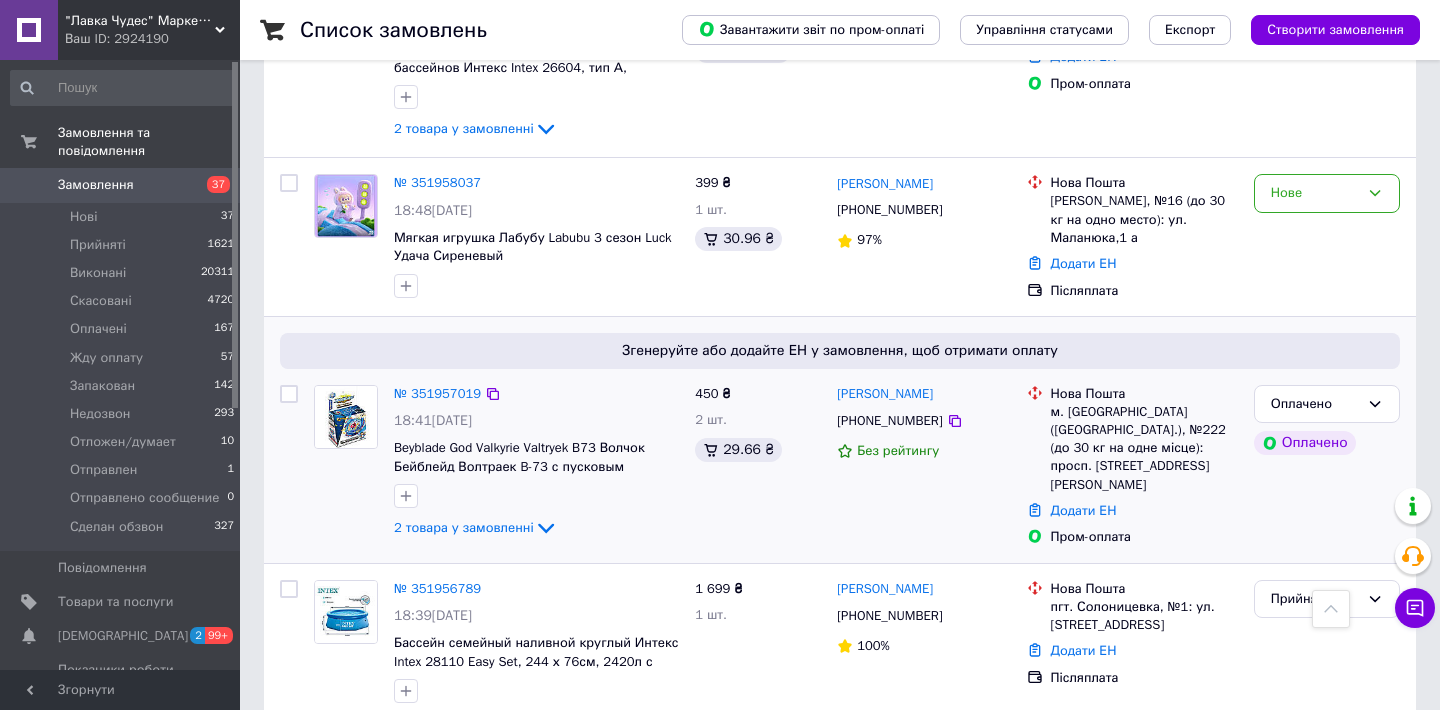 scroll, scrollTop: 1305, scrollLeft: 0, axis: vertical 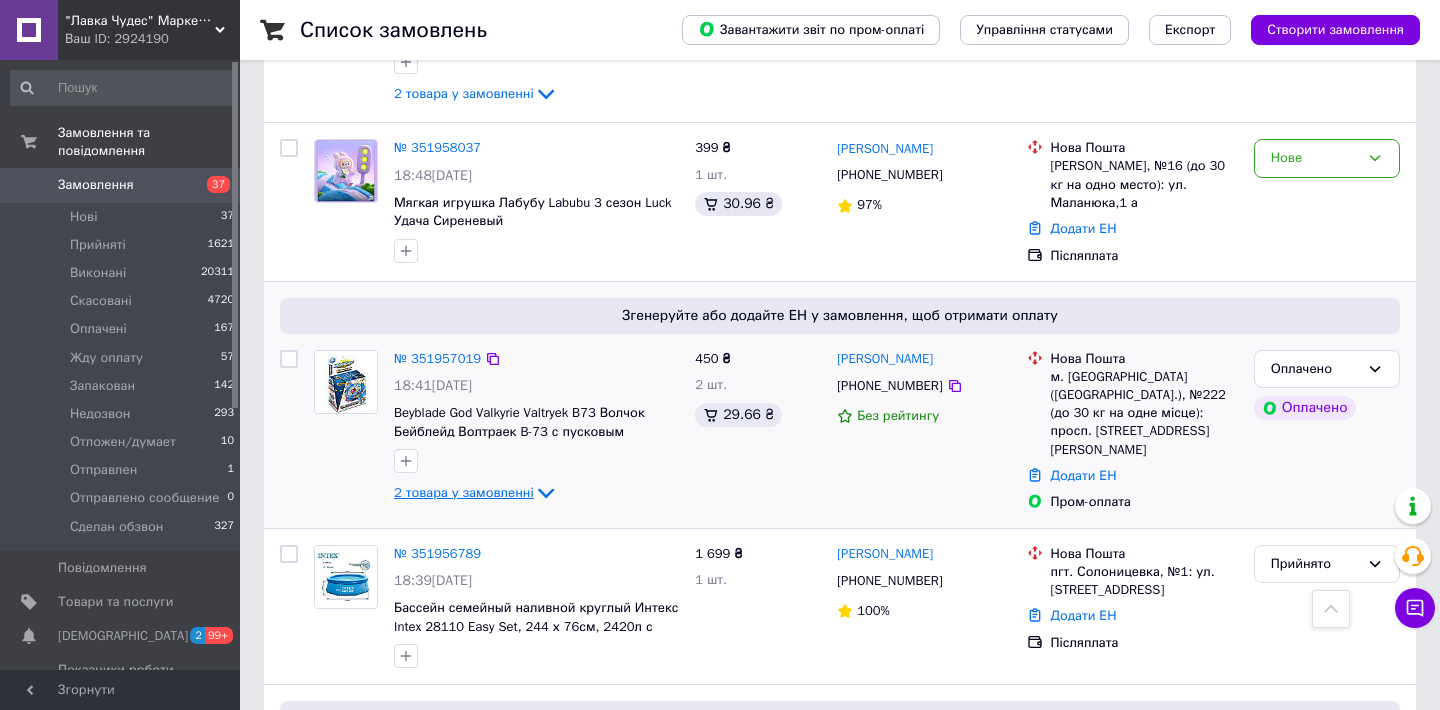 click on "2 товара у замовленні" at bounding box center (464, 492) 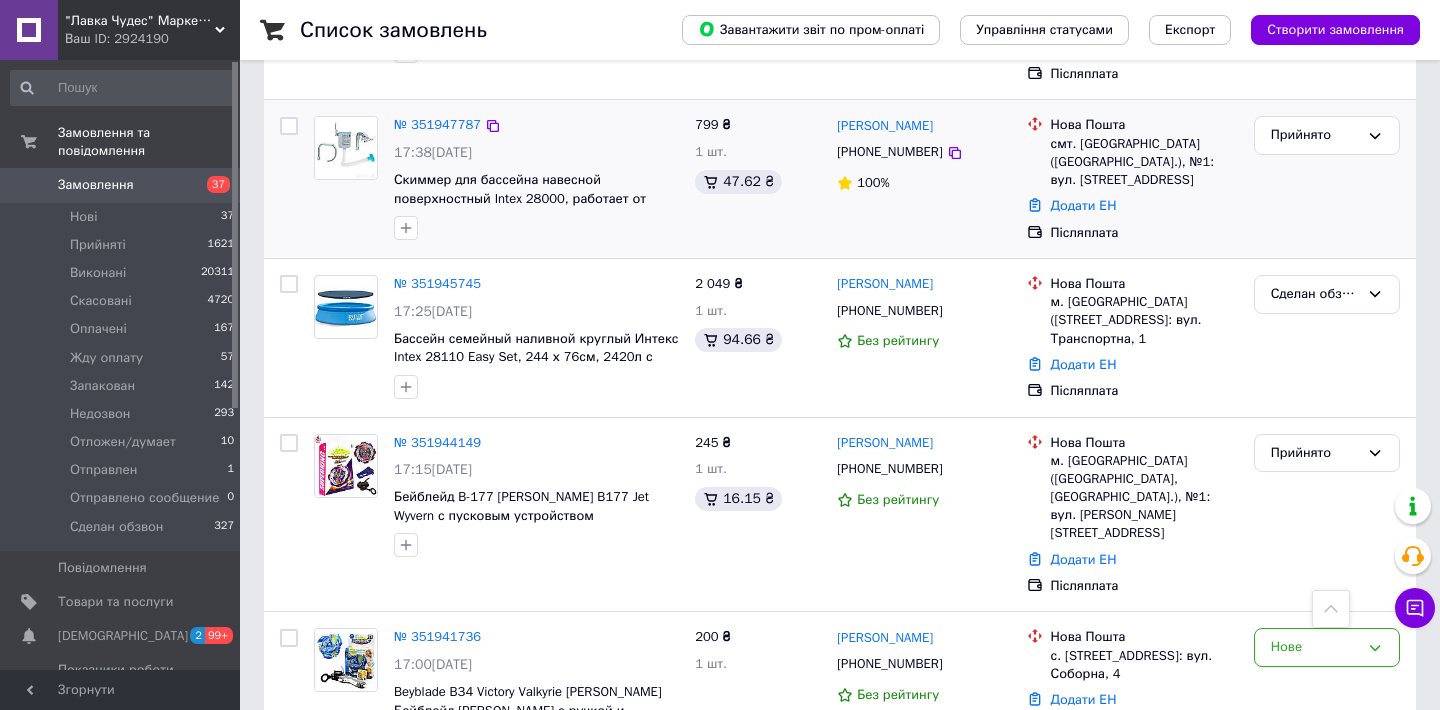 scroll, scrollTop: 3408, scrollLeft: 0, axis: vertical 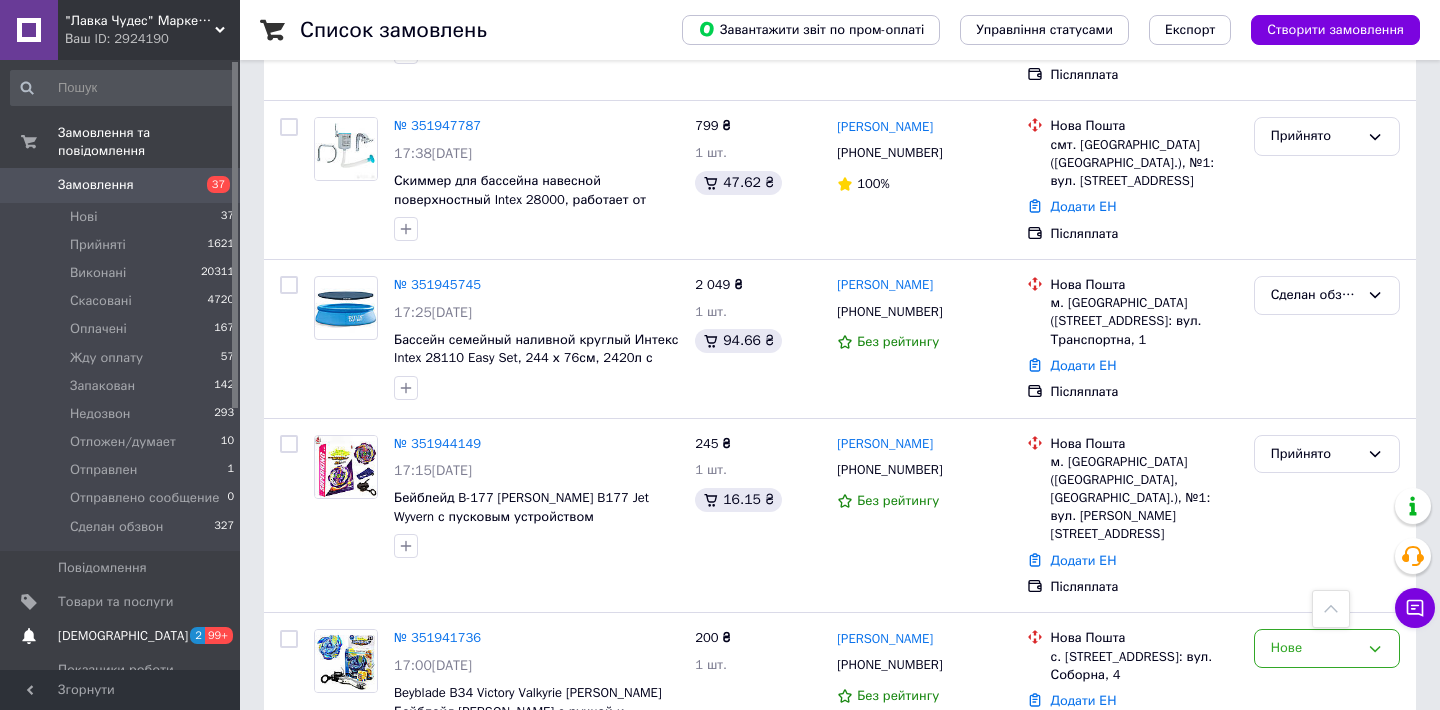click on "[DEMOGRAPHIC_DATA]" at bounding box center (123, 636) 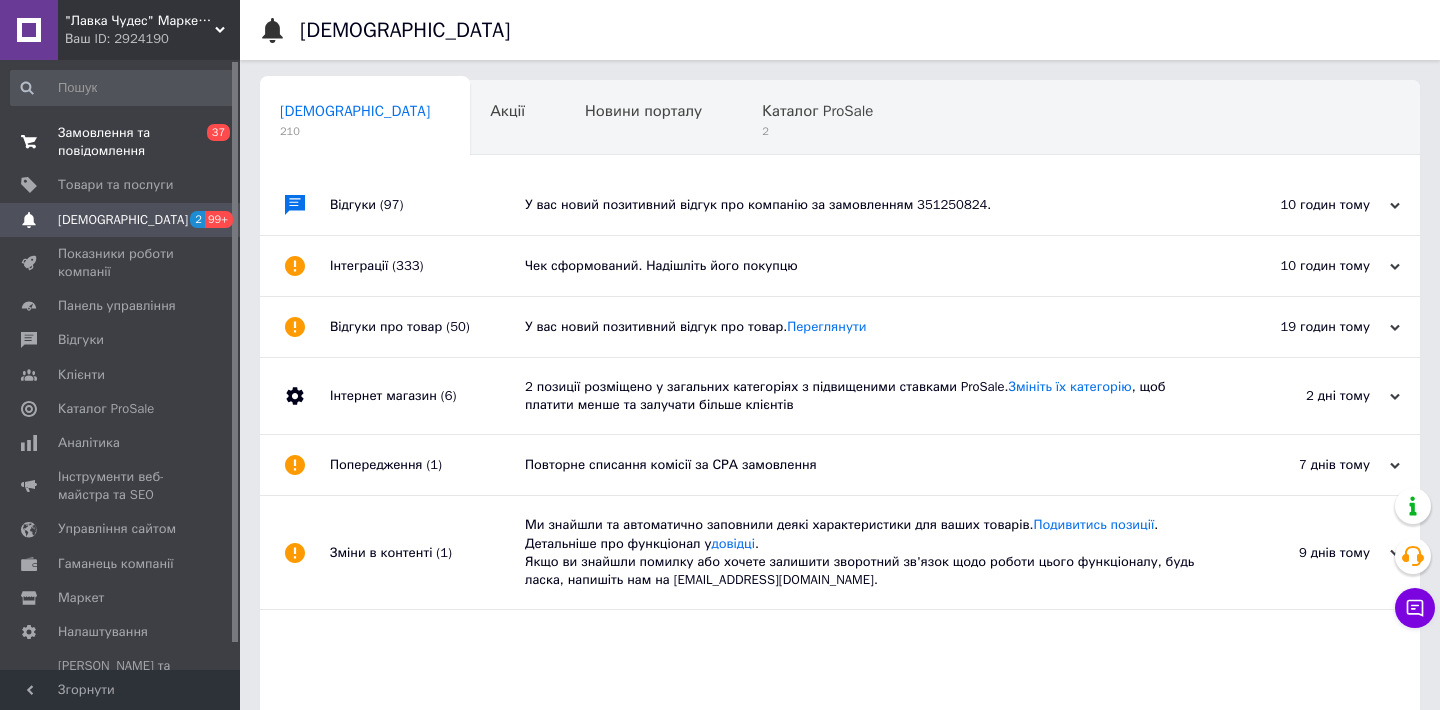 click on "Замовлення та повідомлення" at bounding box center [121, 142] 